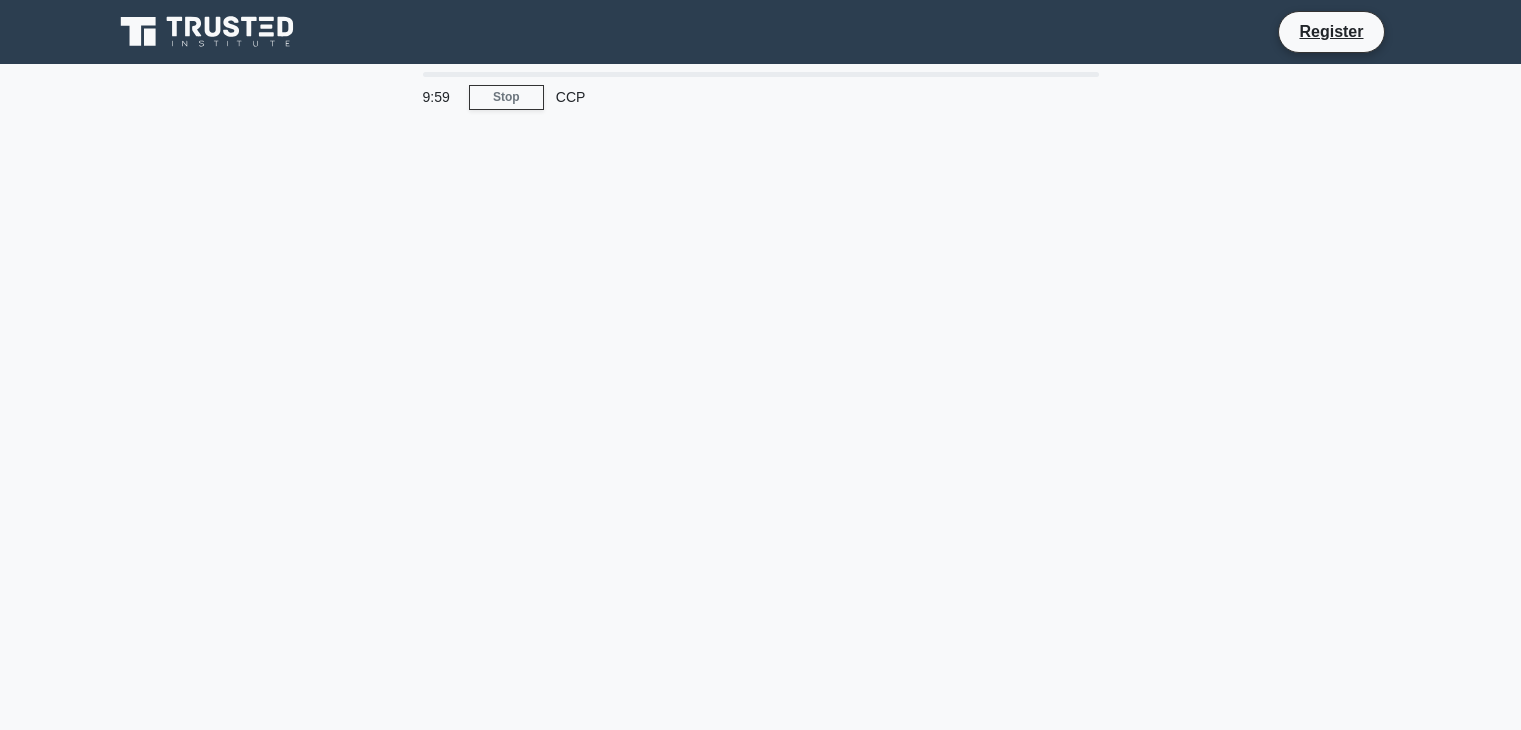 scroll, scrollTop: 0, scrollLeft: 0, axis: both 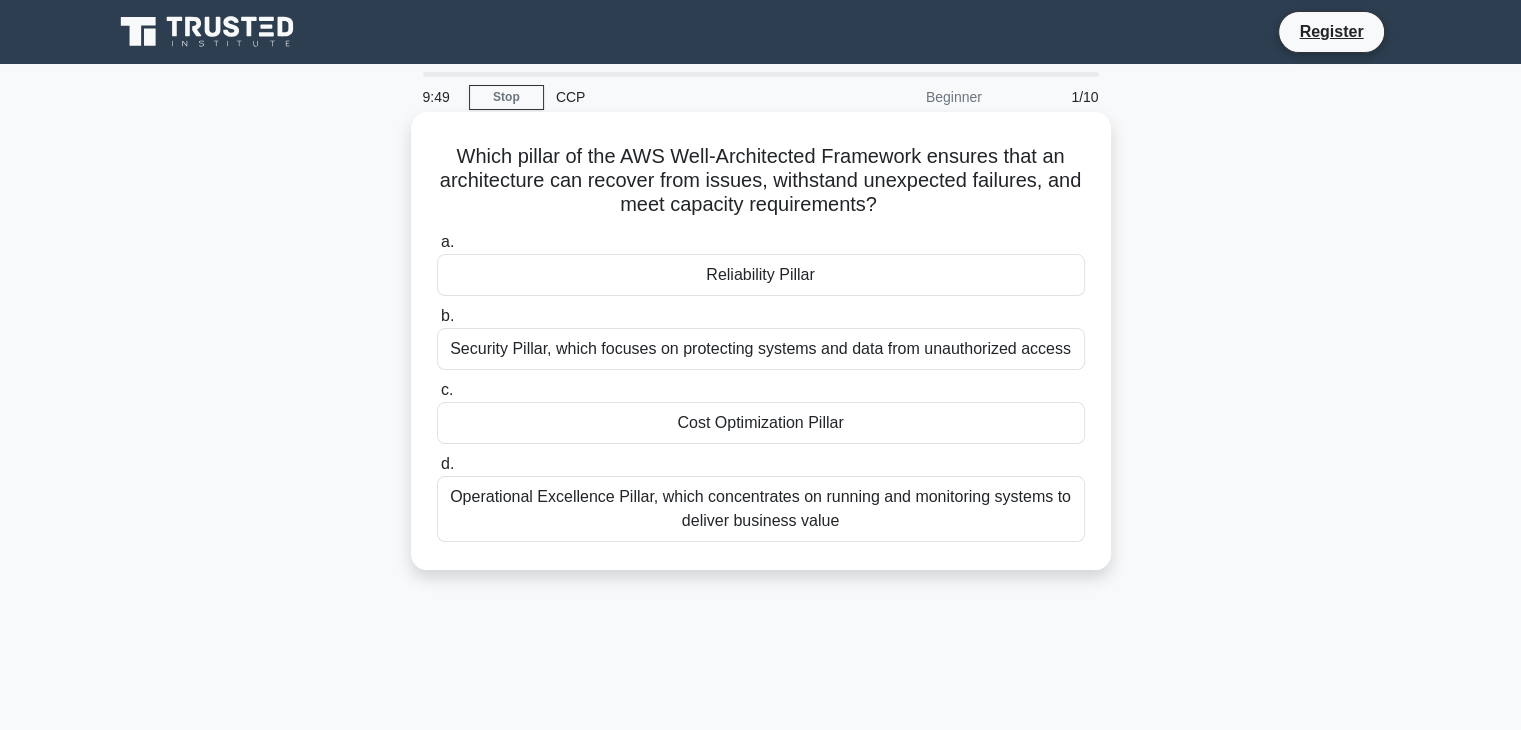 click on "Reliability Pillar" at bounding box center [761, 275] 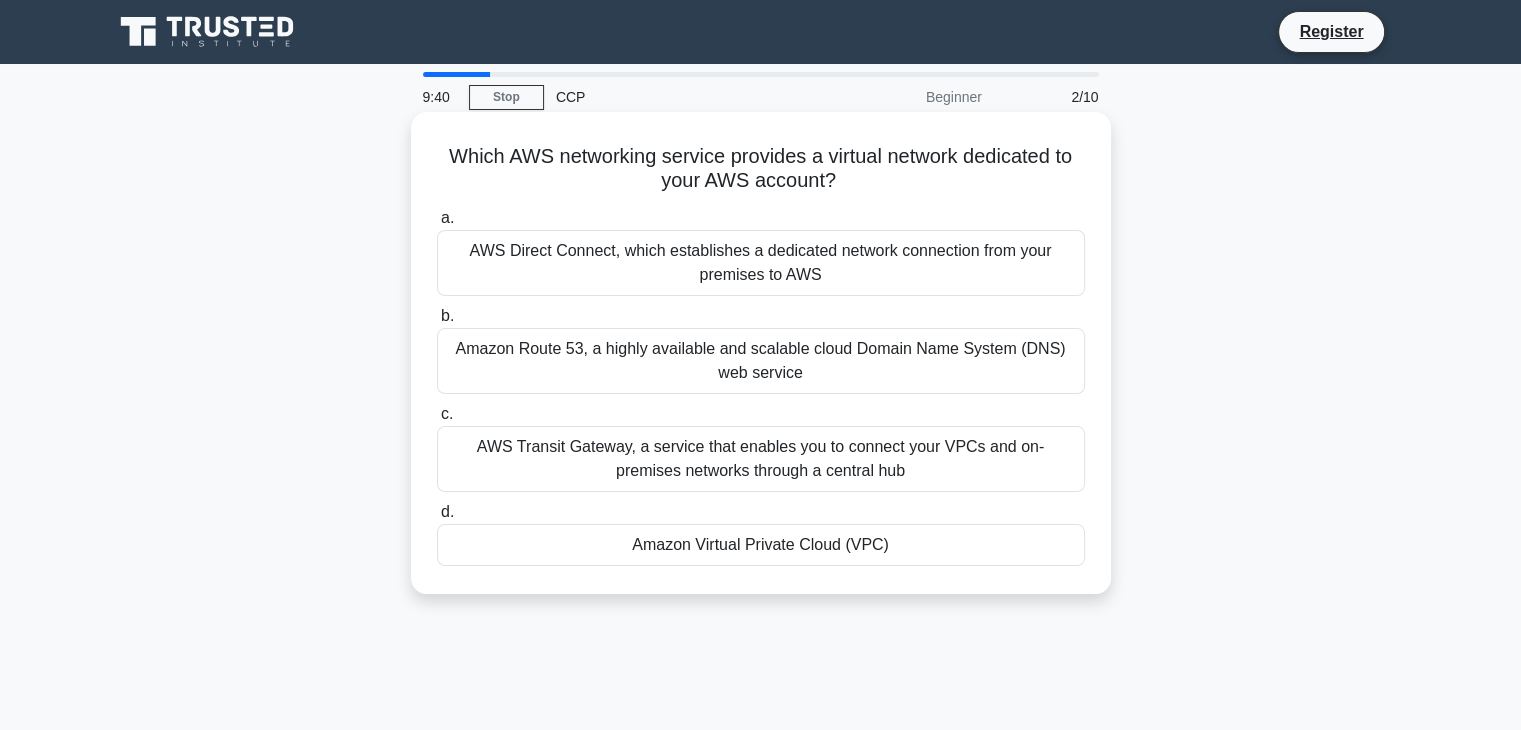 click on "Amazon Virtual Private Cloud (VPC)" at bounding box center (761, 545) 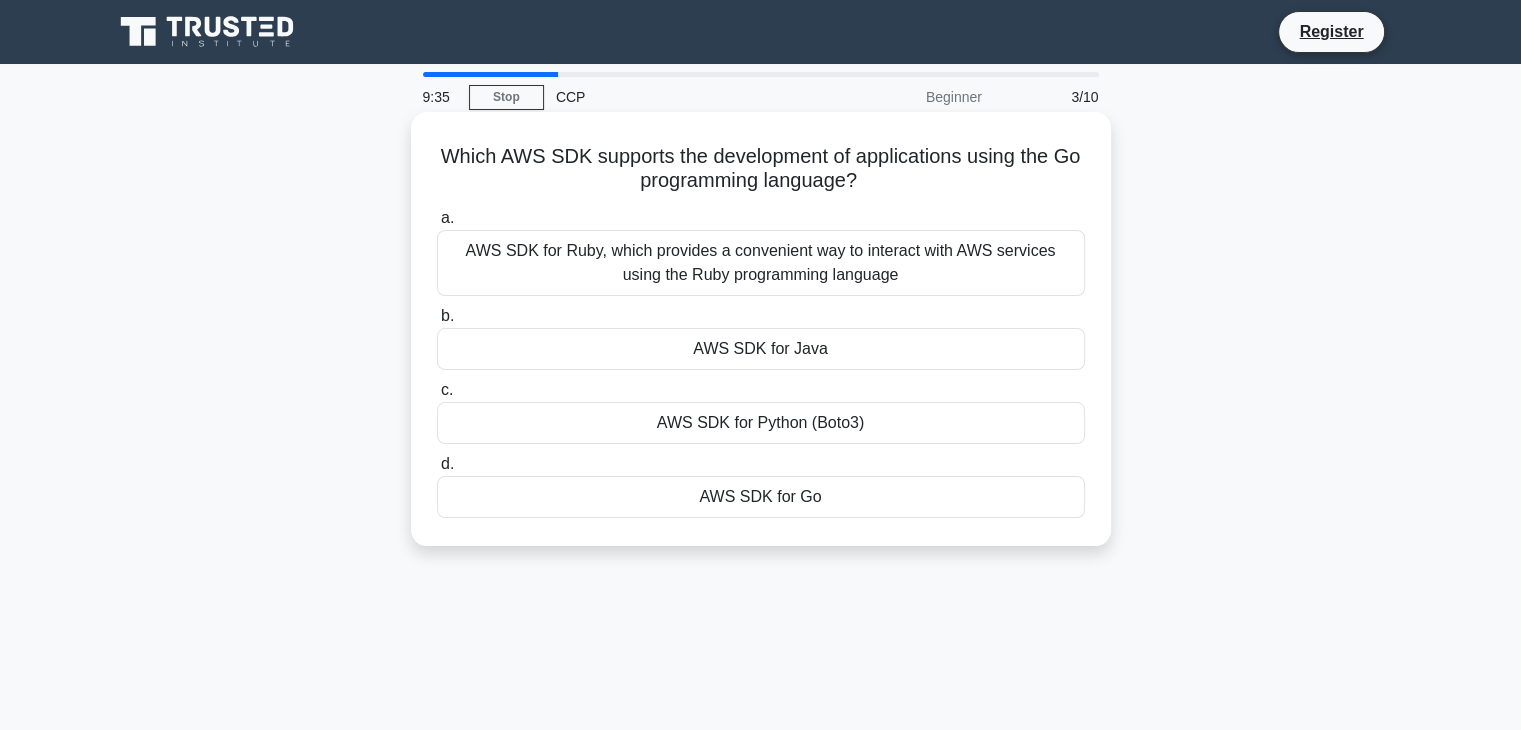 click on "AWS SDK for Go" at bounding box center [761, 497] 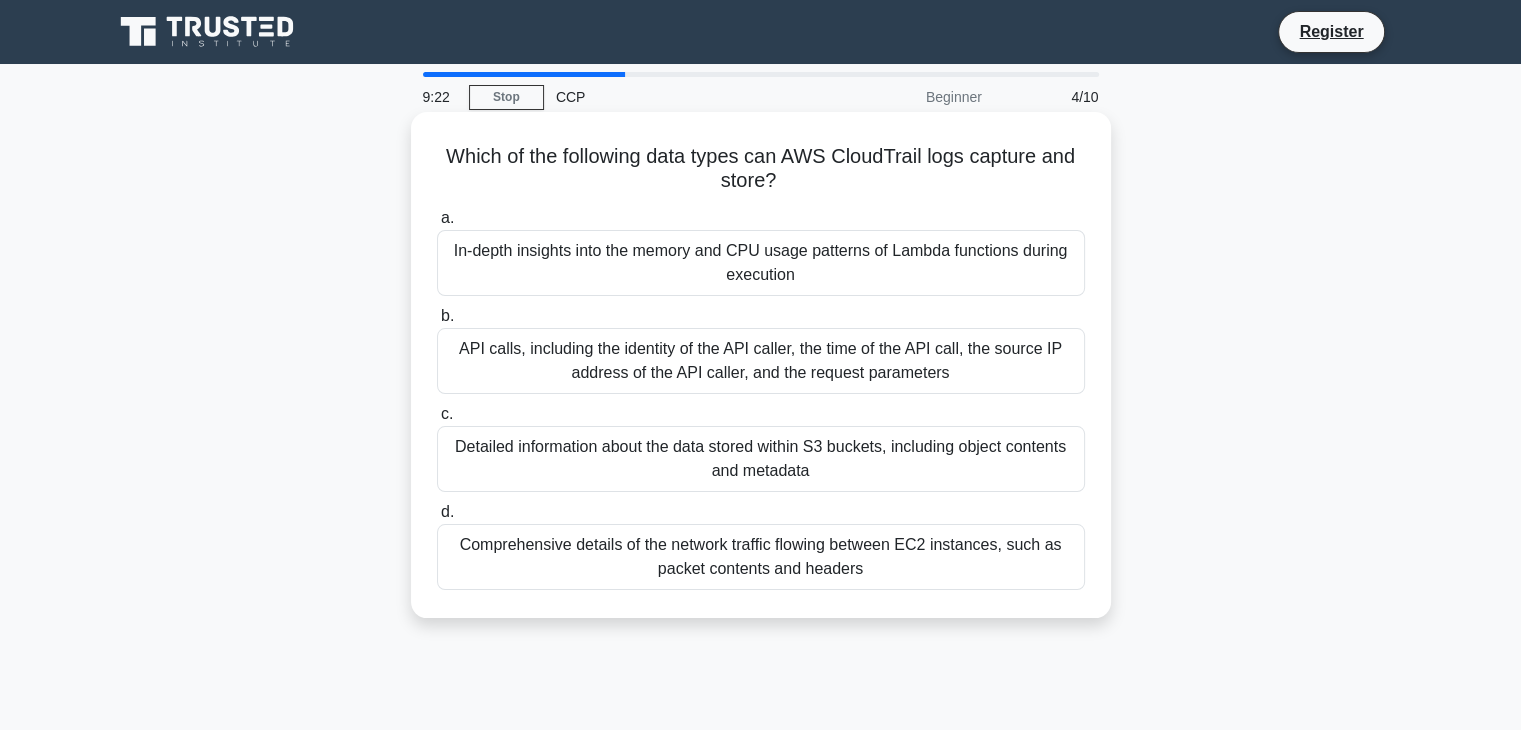 click on "Detailed information about the data stored within S3 buckets, including object contents and metadata" at bounding box center (761, 459) 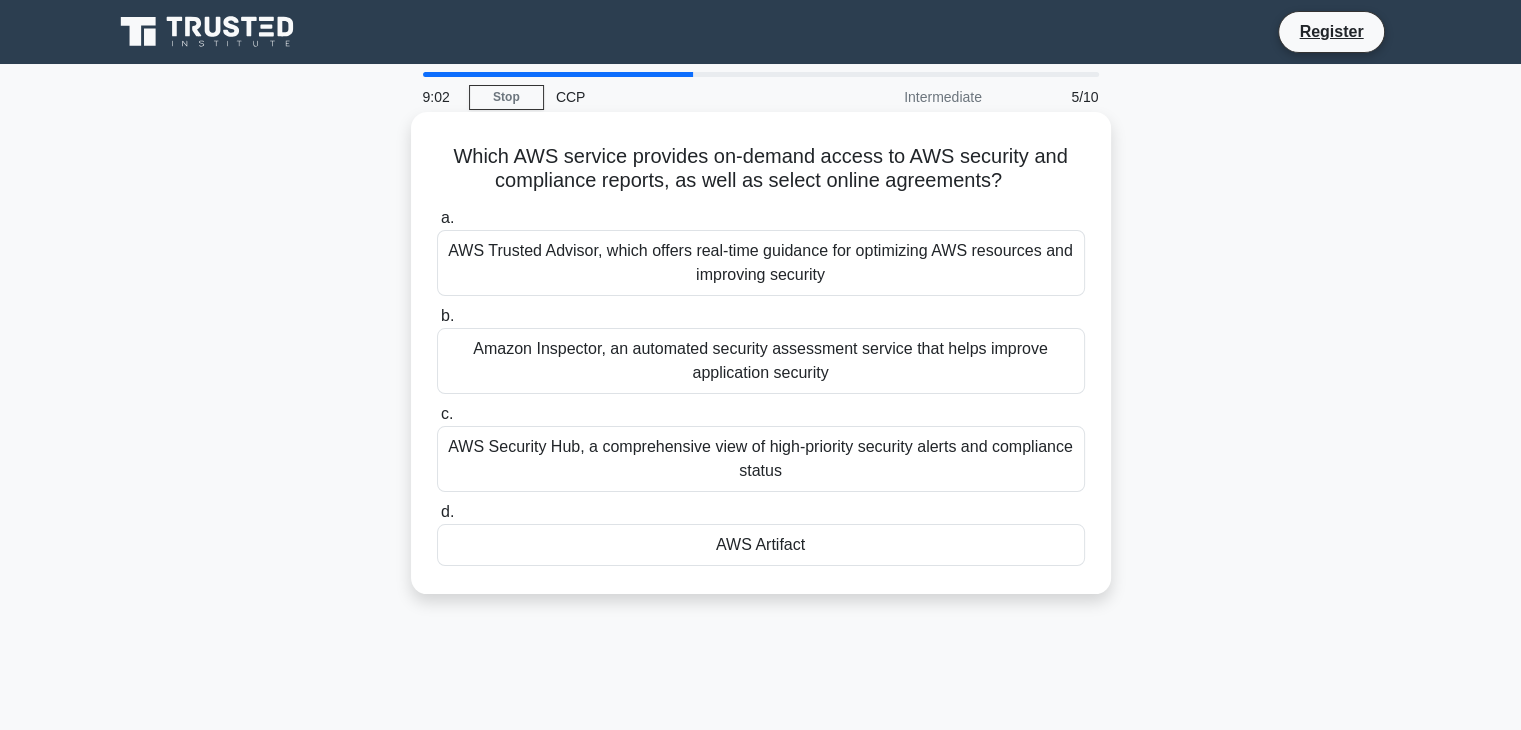 click on "AWS Artifact" at bounding box center (761, 545) 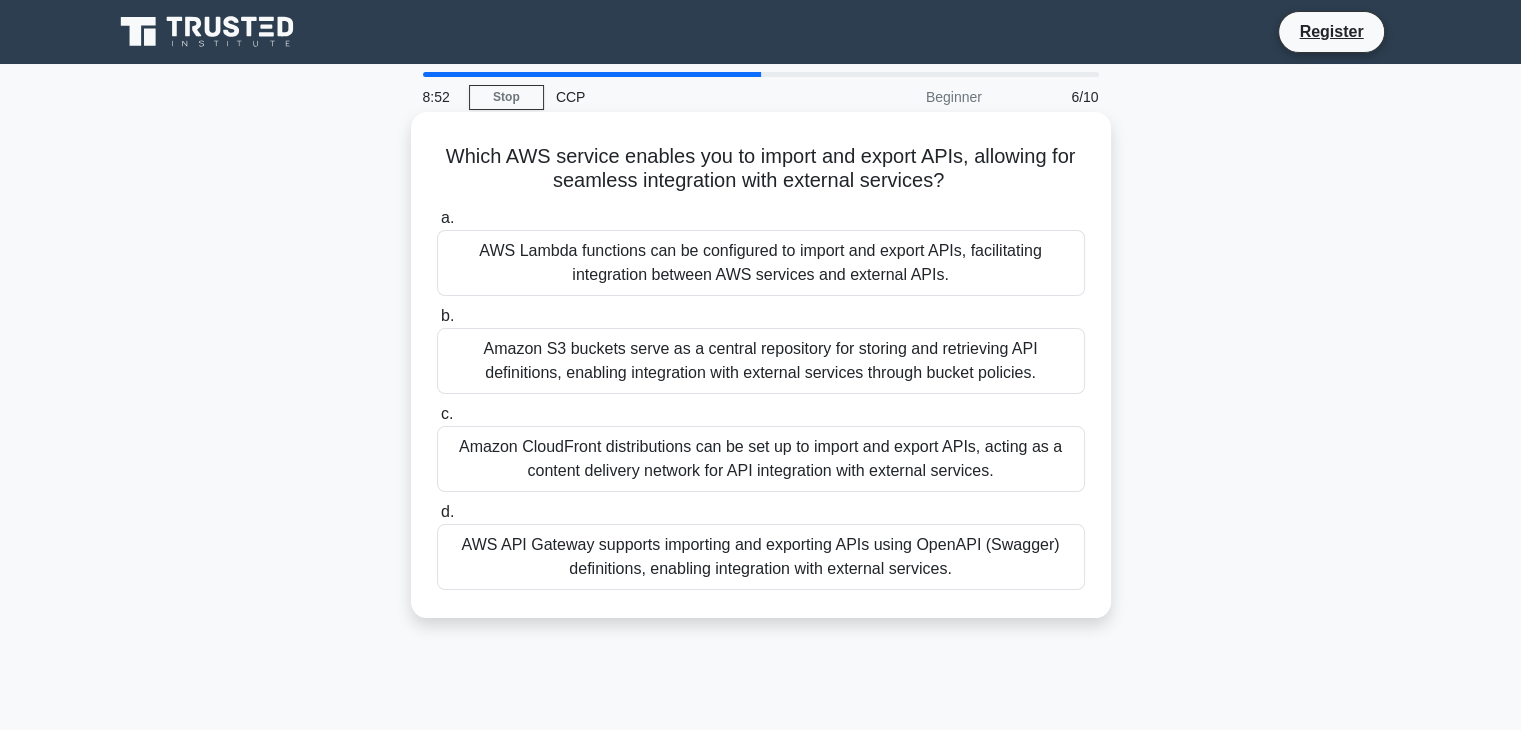 click on "AWS API Gateway supports importing and exporting APIs using OpenAPI (Swagger) definitions, enabling integration with external services." at bounding box center (761, 557) 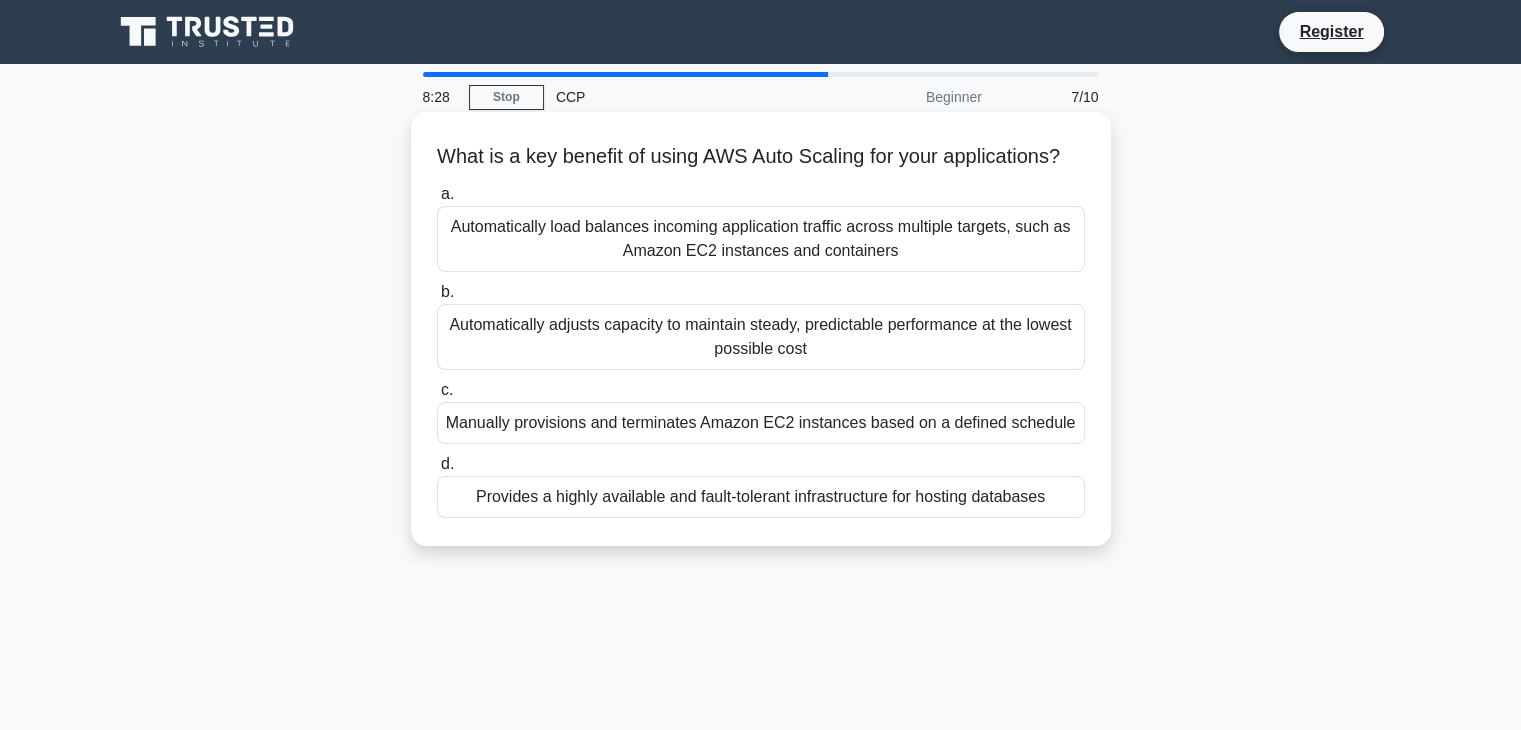 click on "Automatically load balances incoming application traffic across multiple targets, such as Amazon EC2 instances and containers" at bounding box center (761, 239) 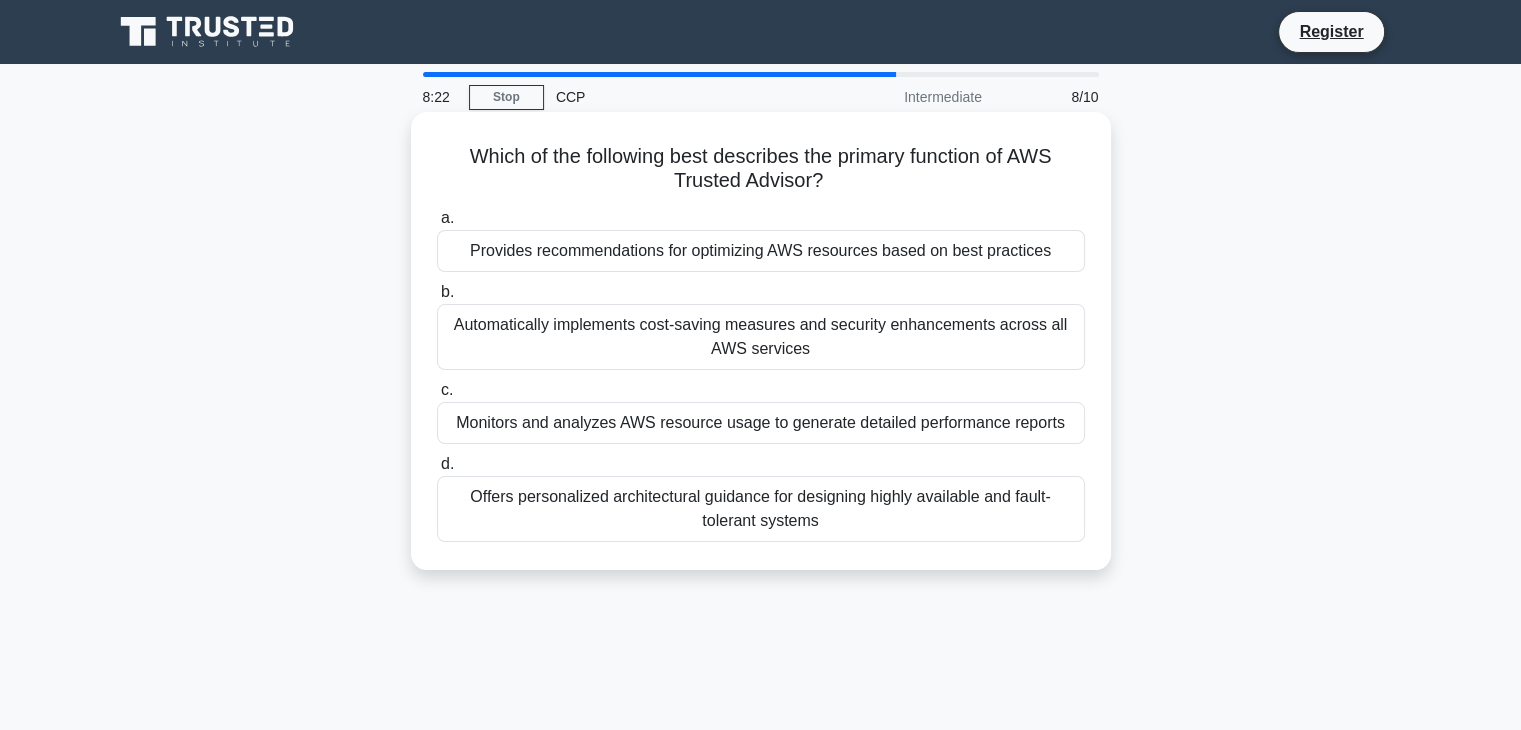 click on "Provides recommendations for optimizing AWS resources based on best practices" at bounding box center (761, 251) 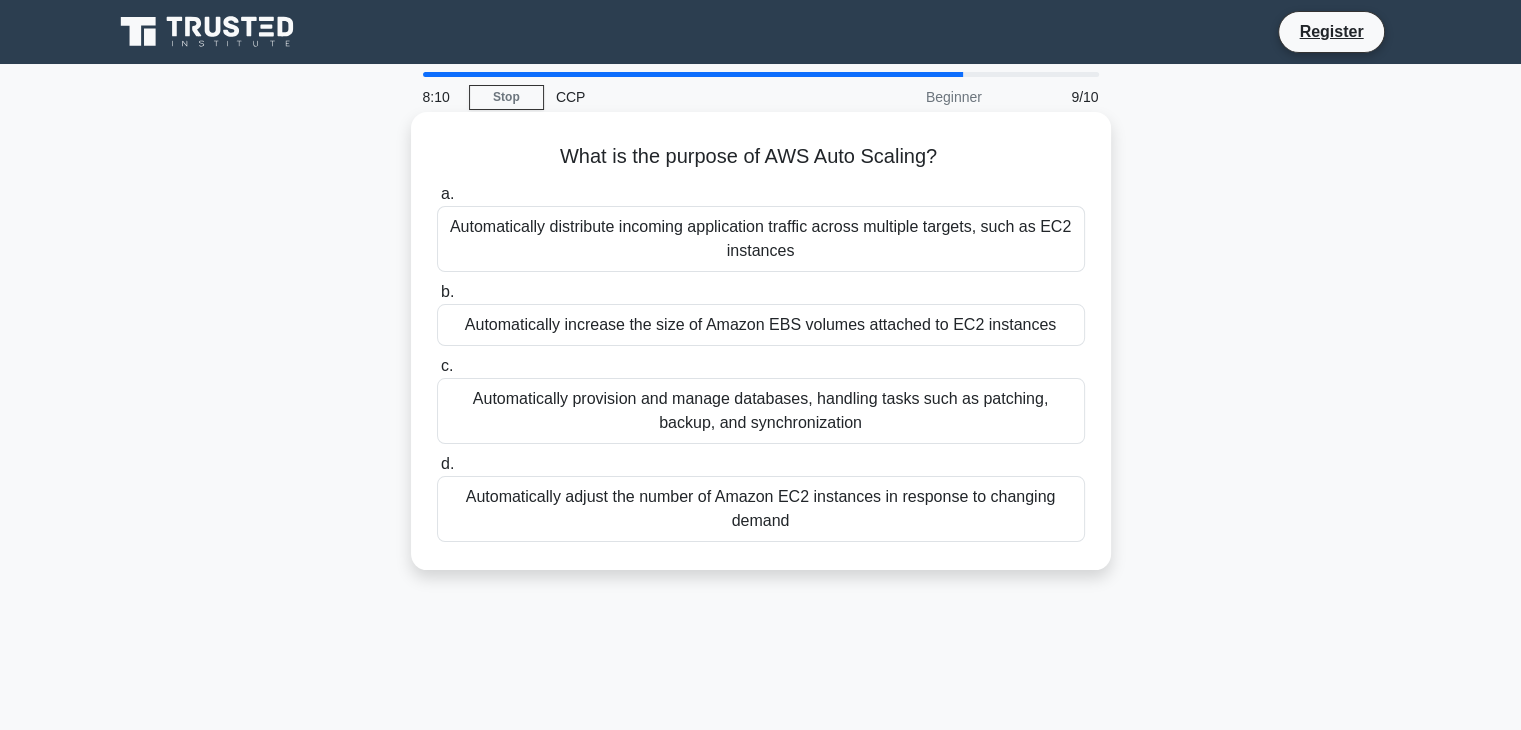 click on "Automatically distribute incoming application traffic across multiple targets, such as EC2 instances" at bounding box center (761, 239) 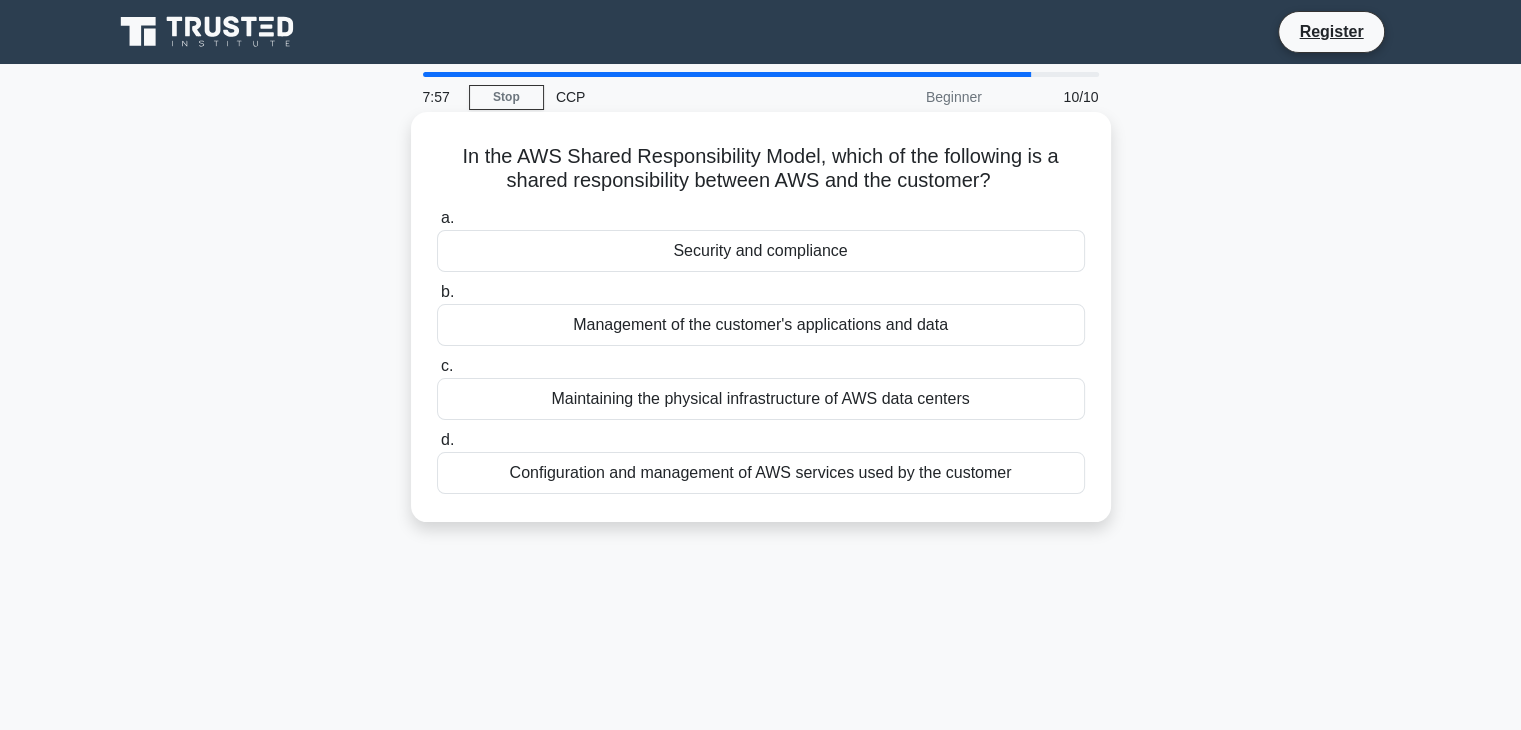 click on "Security and compliance" at bounding box center [761, 251] 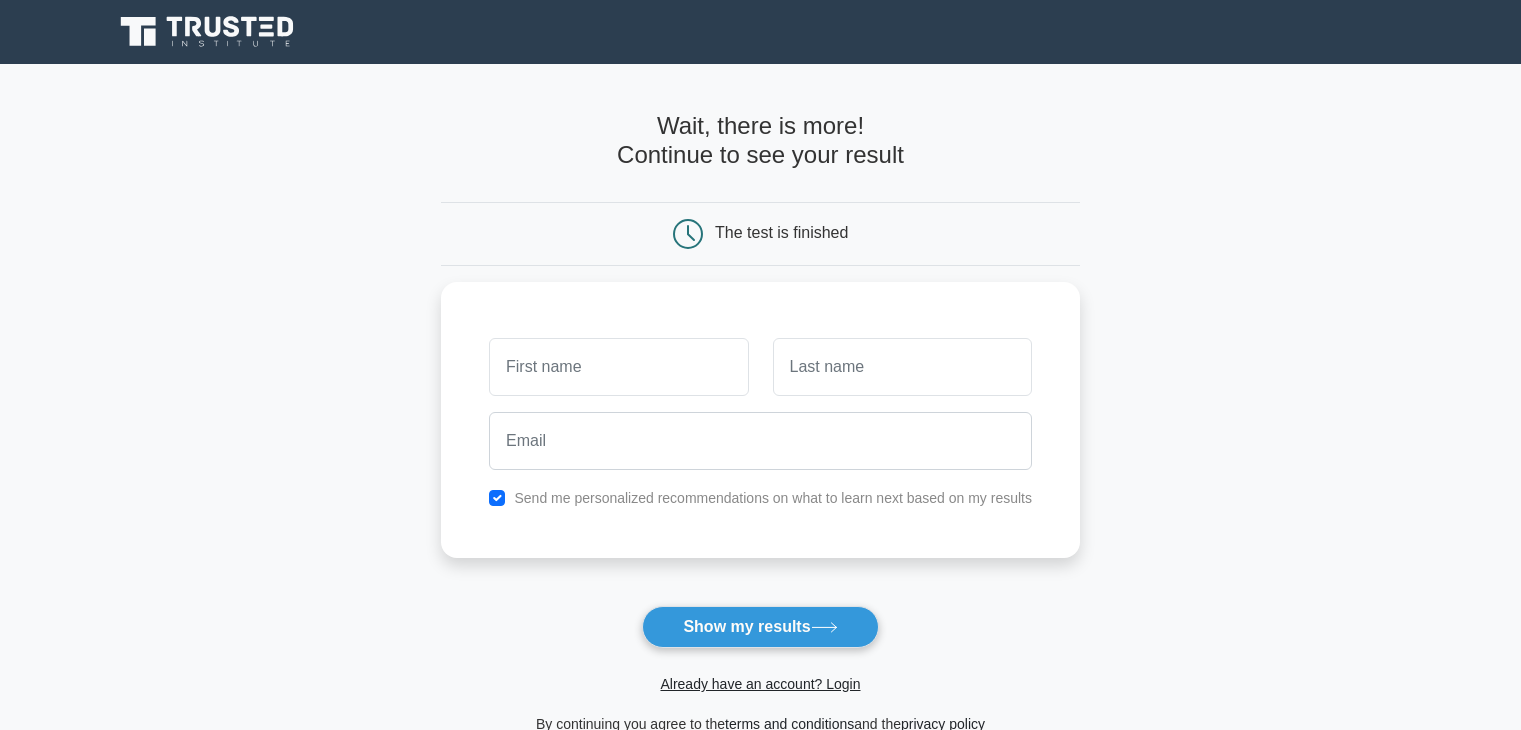 scroll, scrollTop: 0, scrollLeft: 0, axis: both 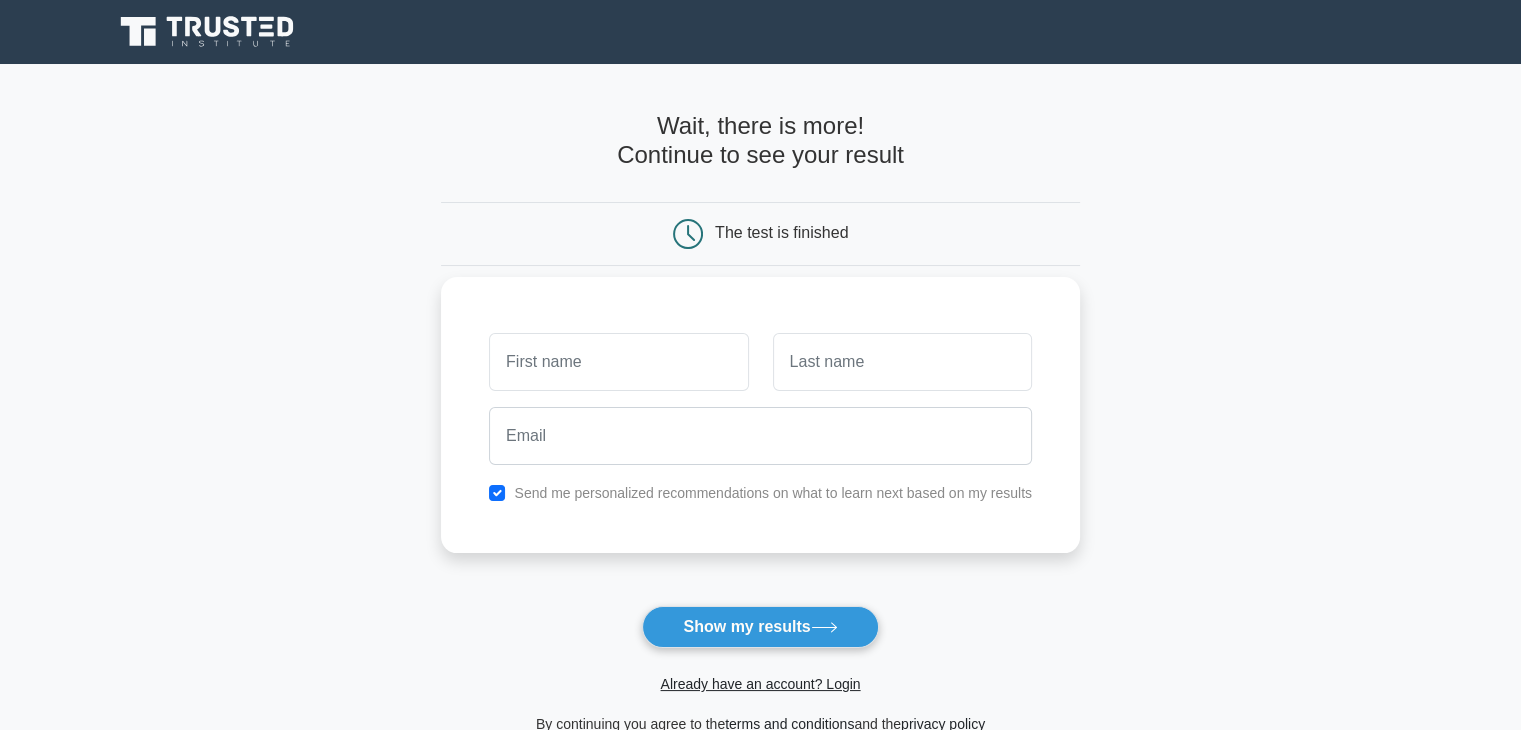 click at bounding box center [618, 362] 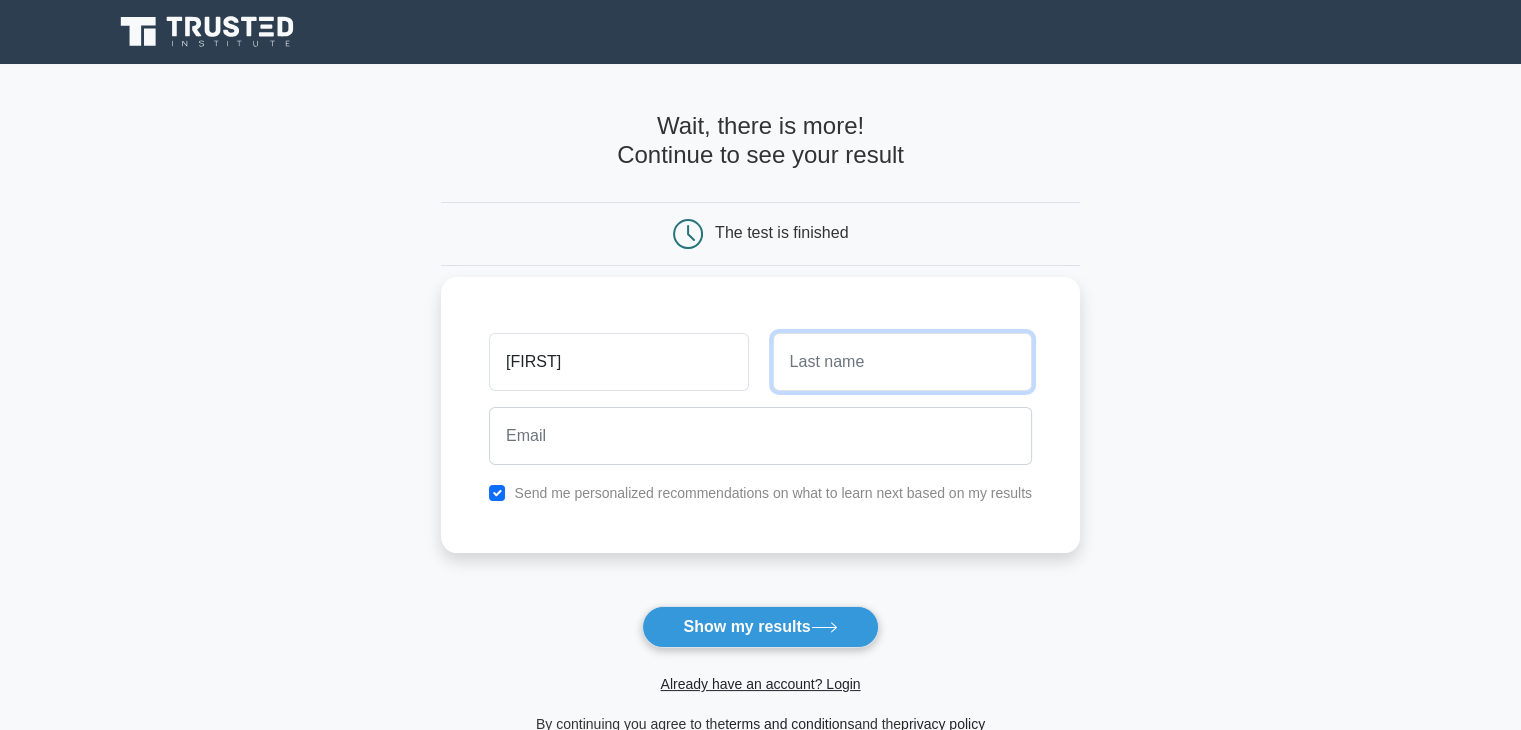click at bounding box center (902, 362) 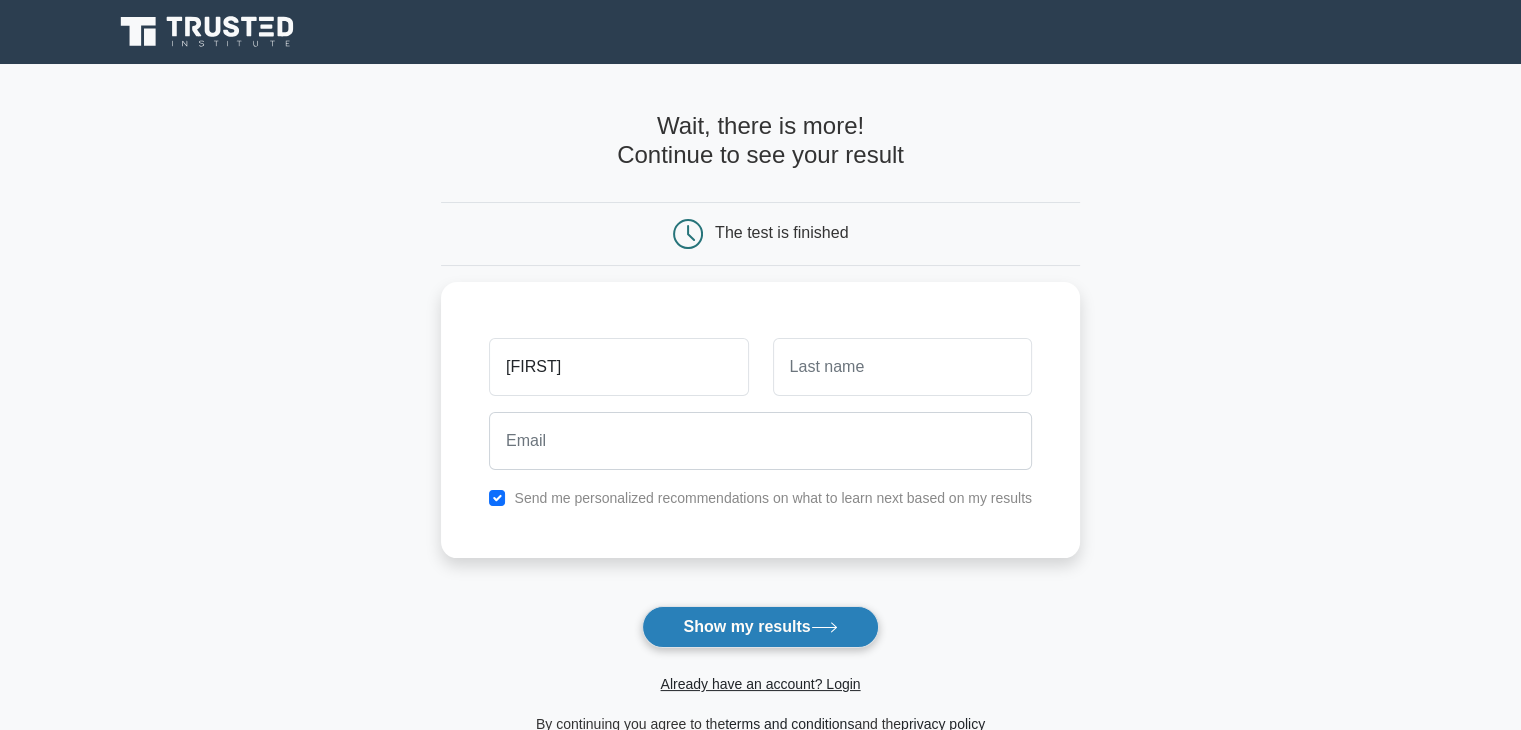 click on "Show my results" at bounding box center (760, 627) 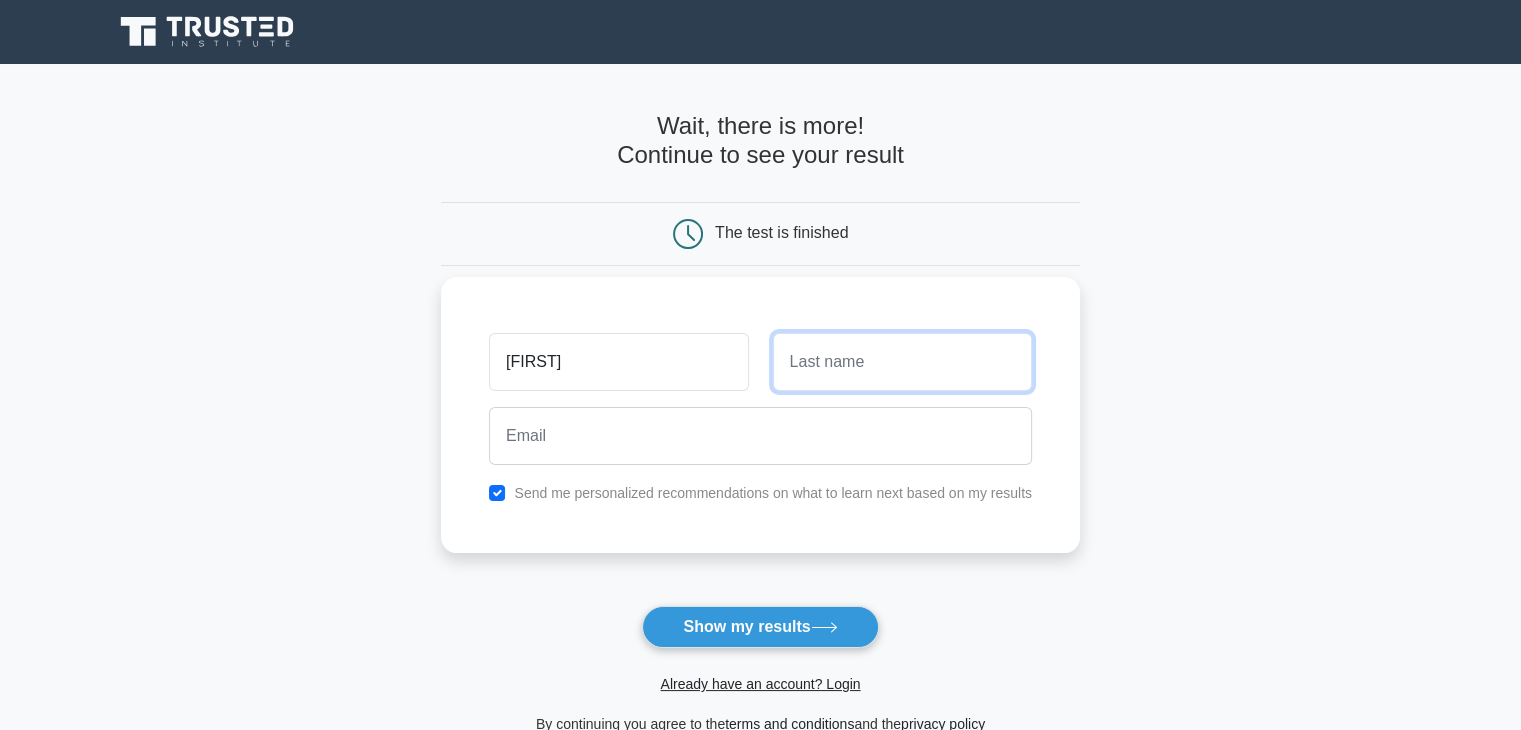 click at bounding box center [902, 362] 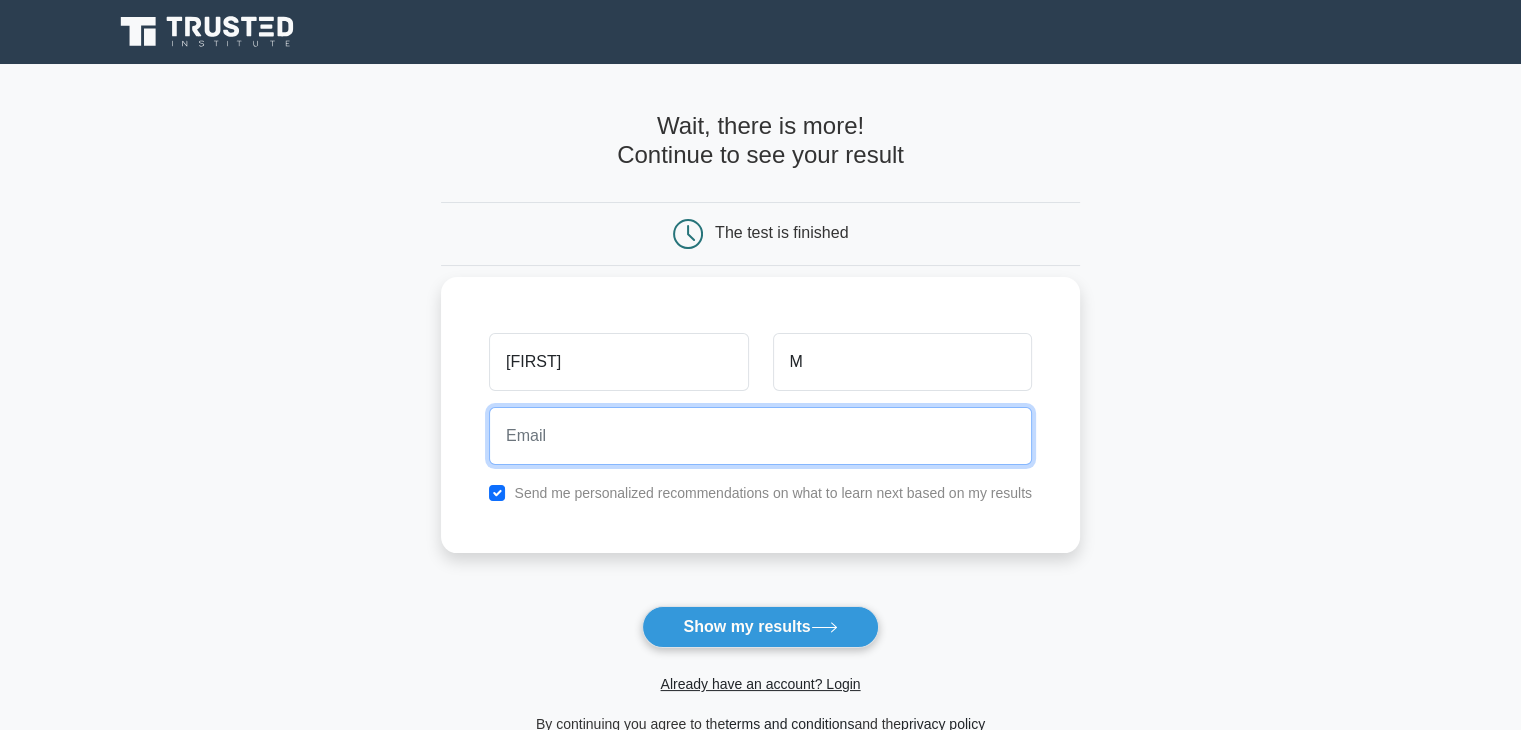 click at bounding box center (760, 436) 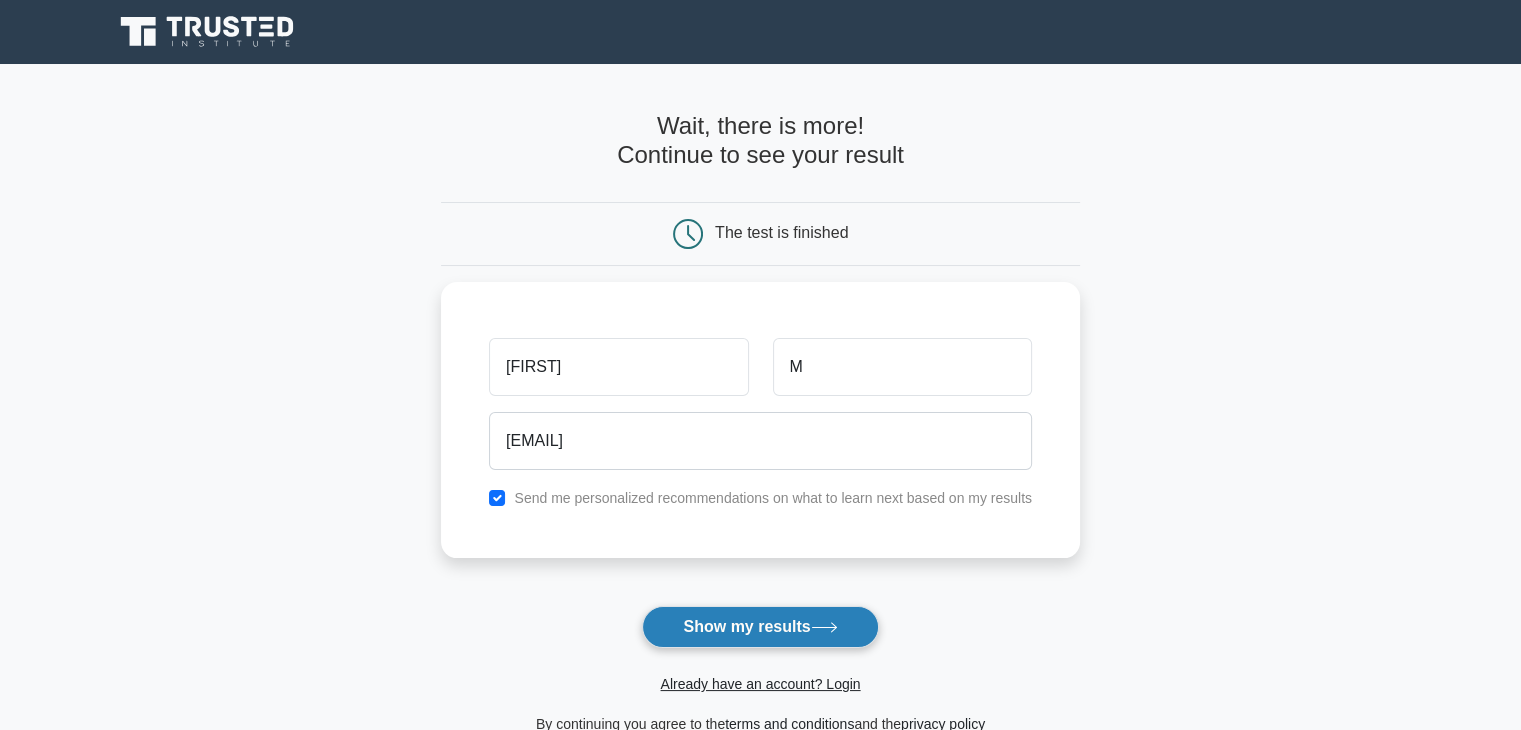 click on "Show my results" at bounding box center (760, 627) 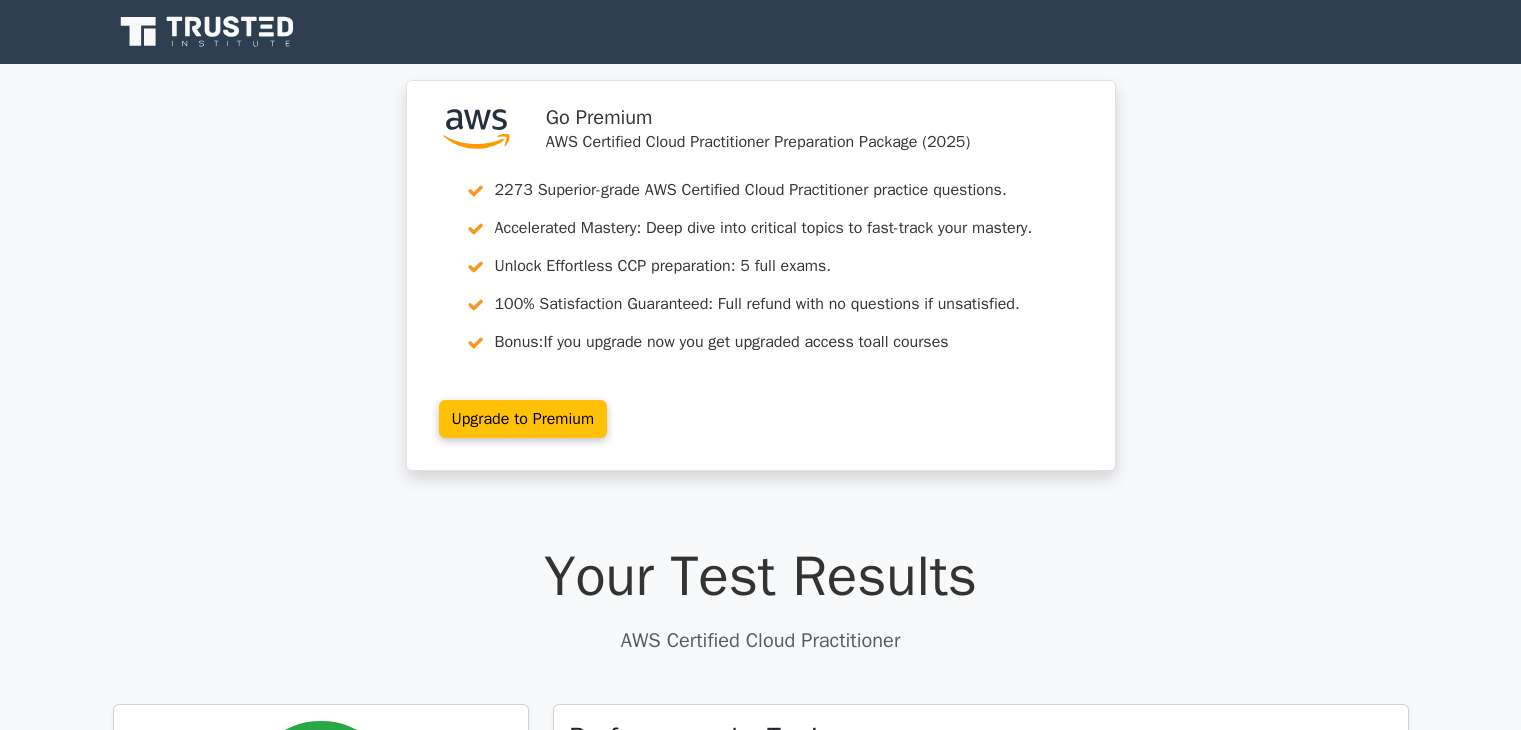 scroll, scrollTop: 0, scrollLeft: 0, axis: both 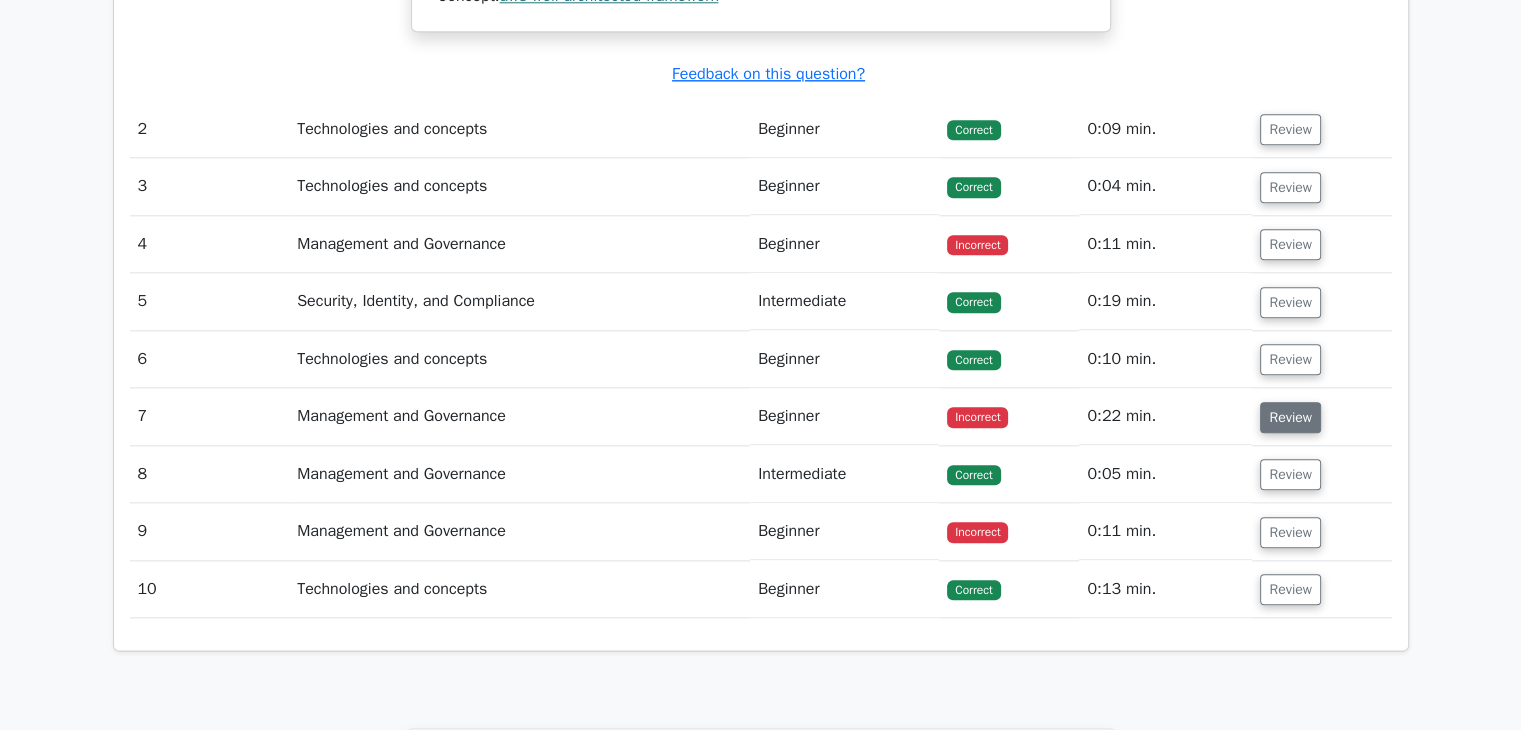 click on "Review" at bounding box center (1290, 417) 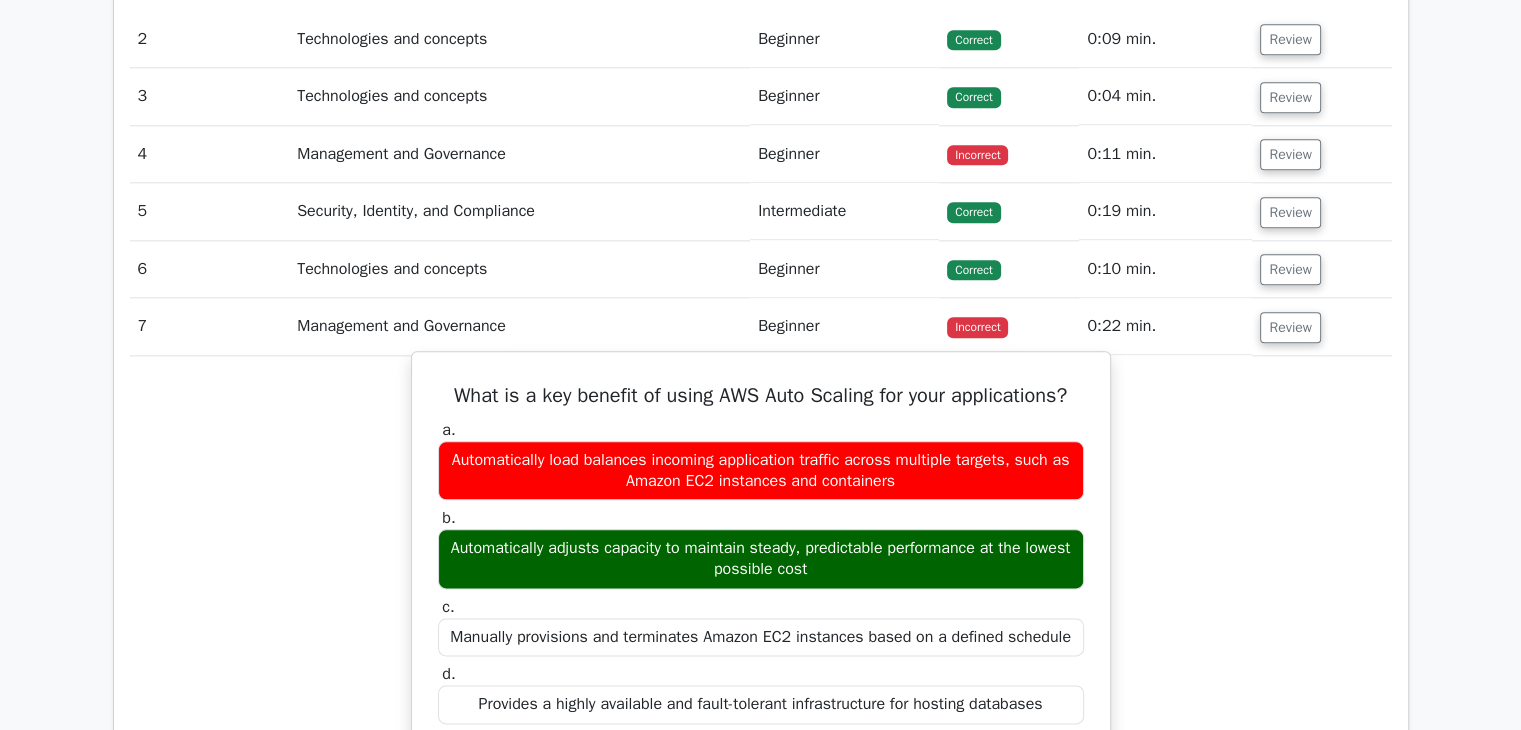 scroll, scrollTop: 2322, scrollLeft: 0, axis: vertical 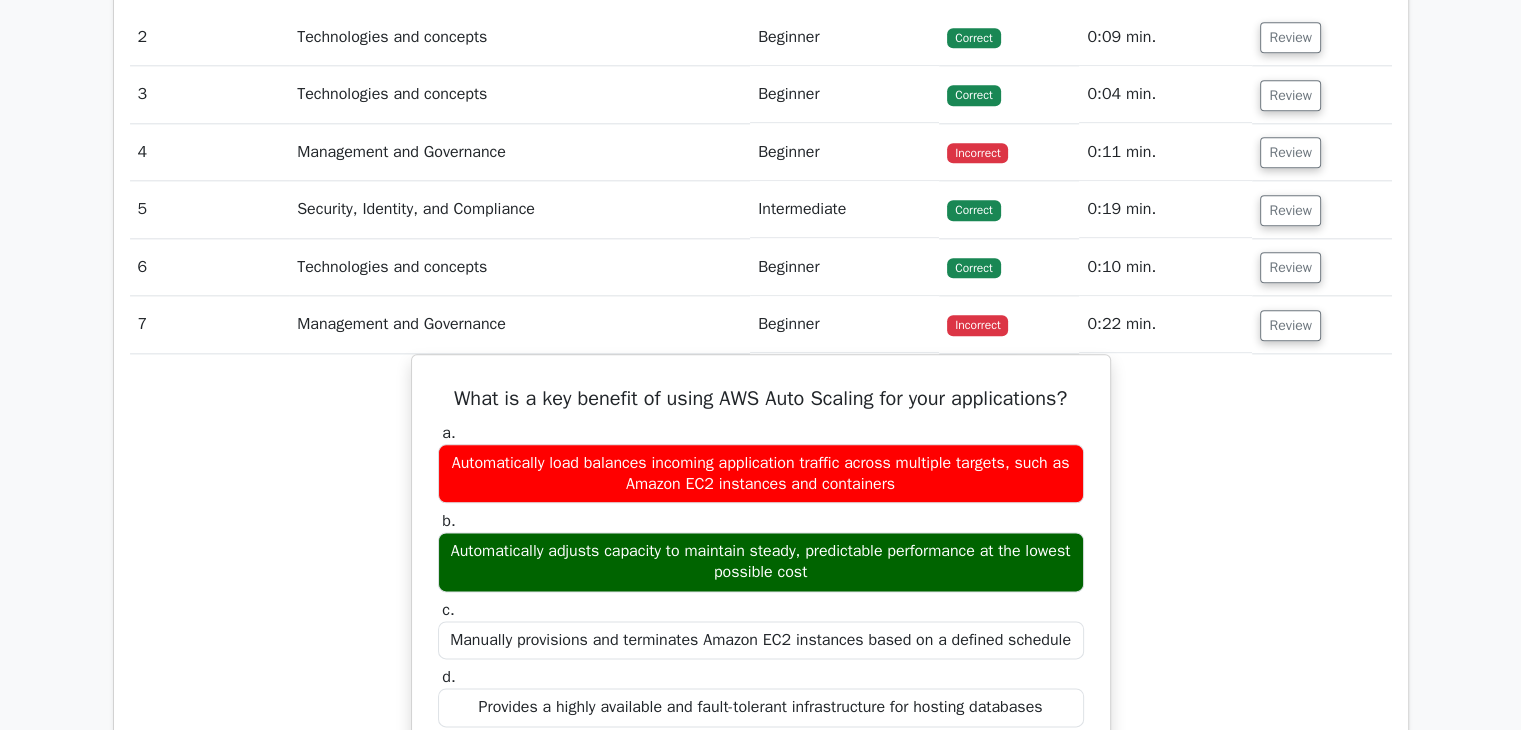 click on "What is a key benefit of using AWS Auto Scaling for your applications?
a.
Automatically load balances incoming application traffic across multiple targets, such as Amazon EC2 instances and containers
b.
c." at bounding box center (761, 744) 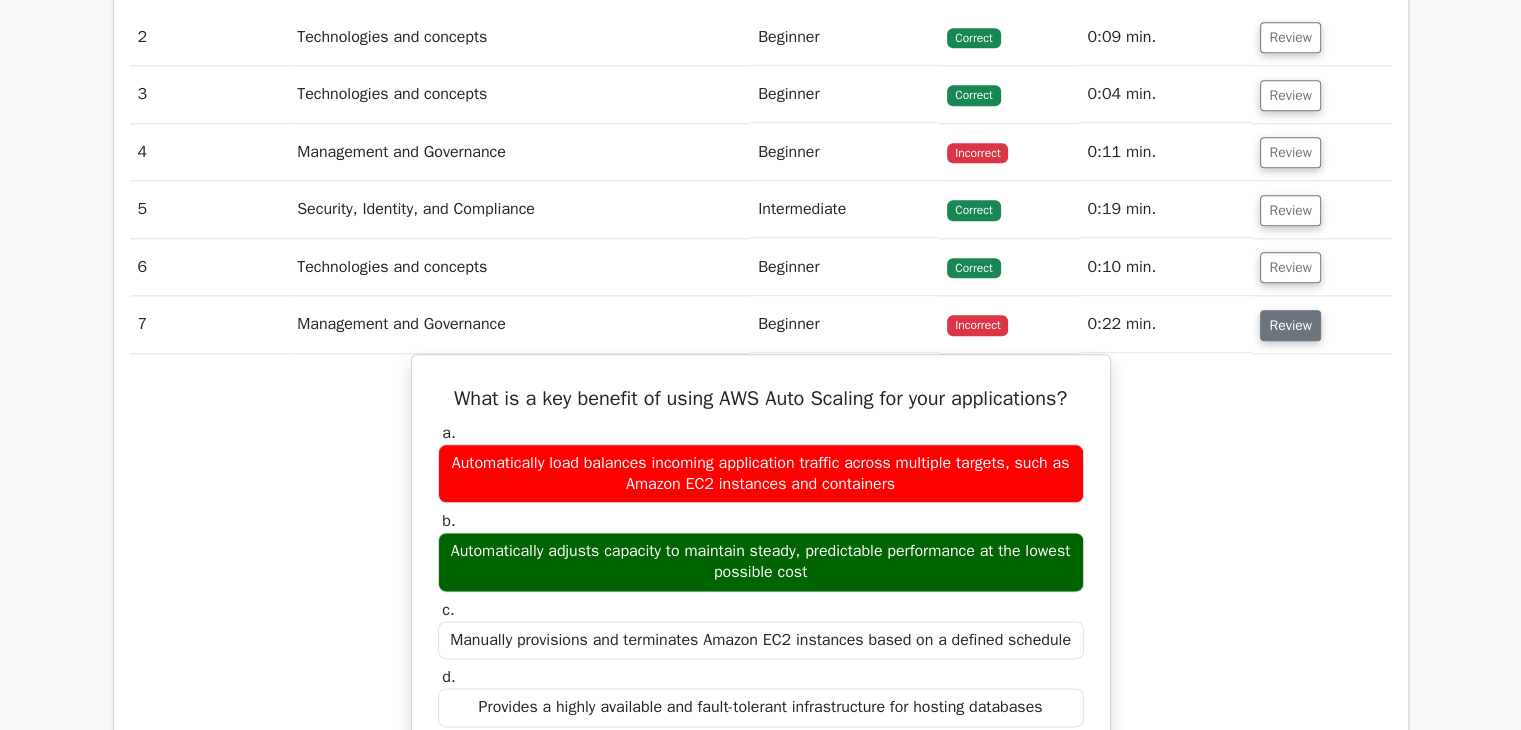 click on "Review" at bounding box center [1290, 325] 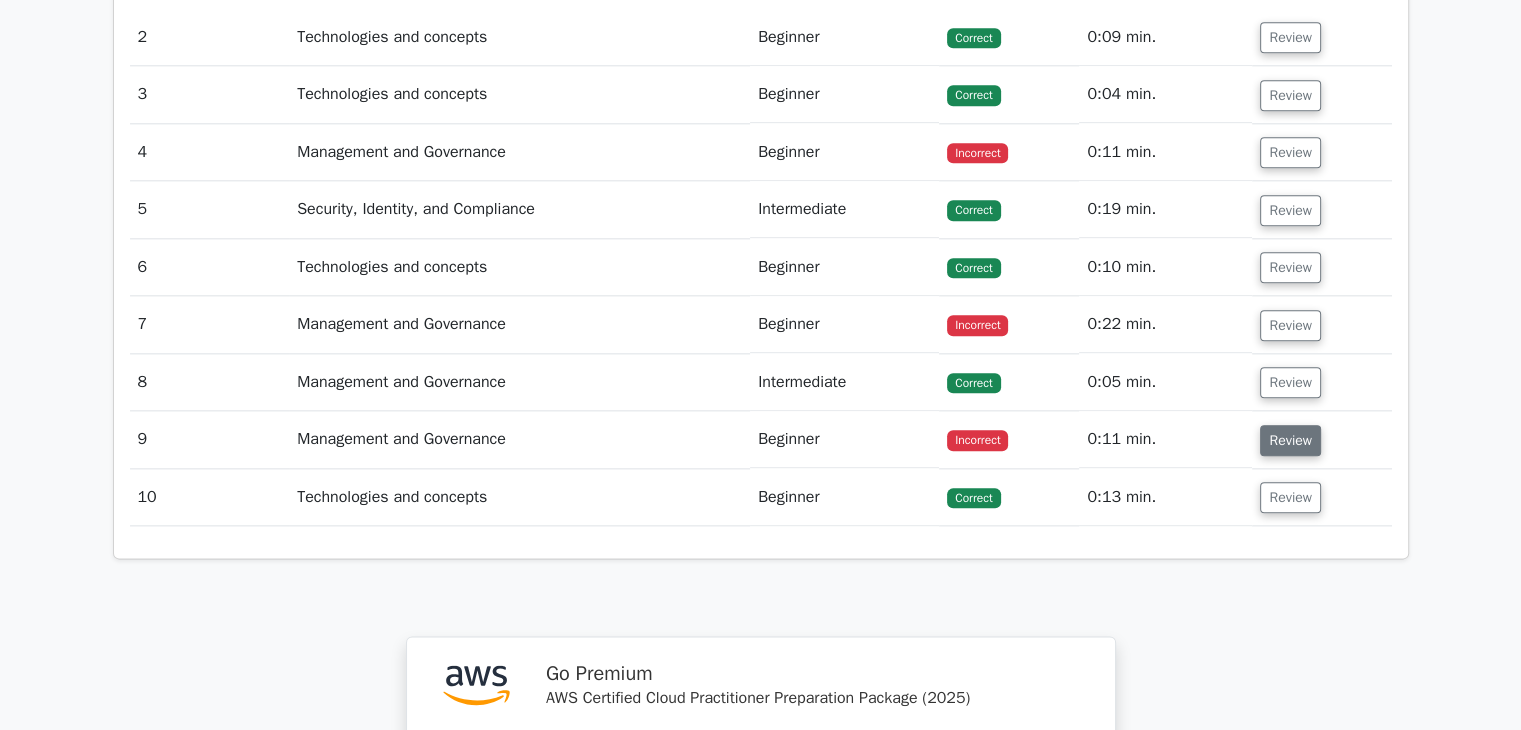 click on "Review" at bounding box center (1290, 440) 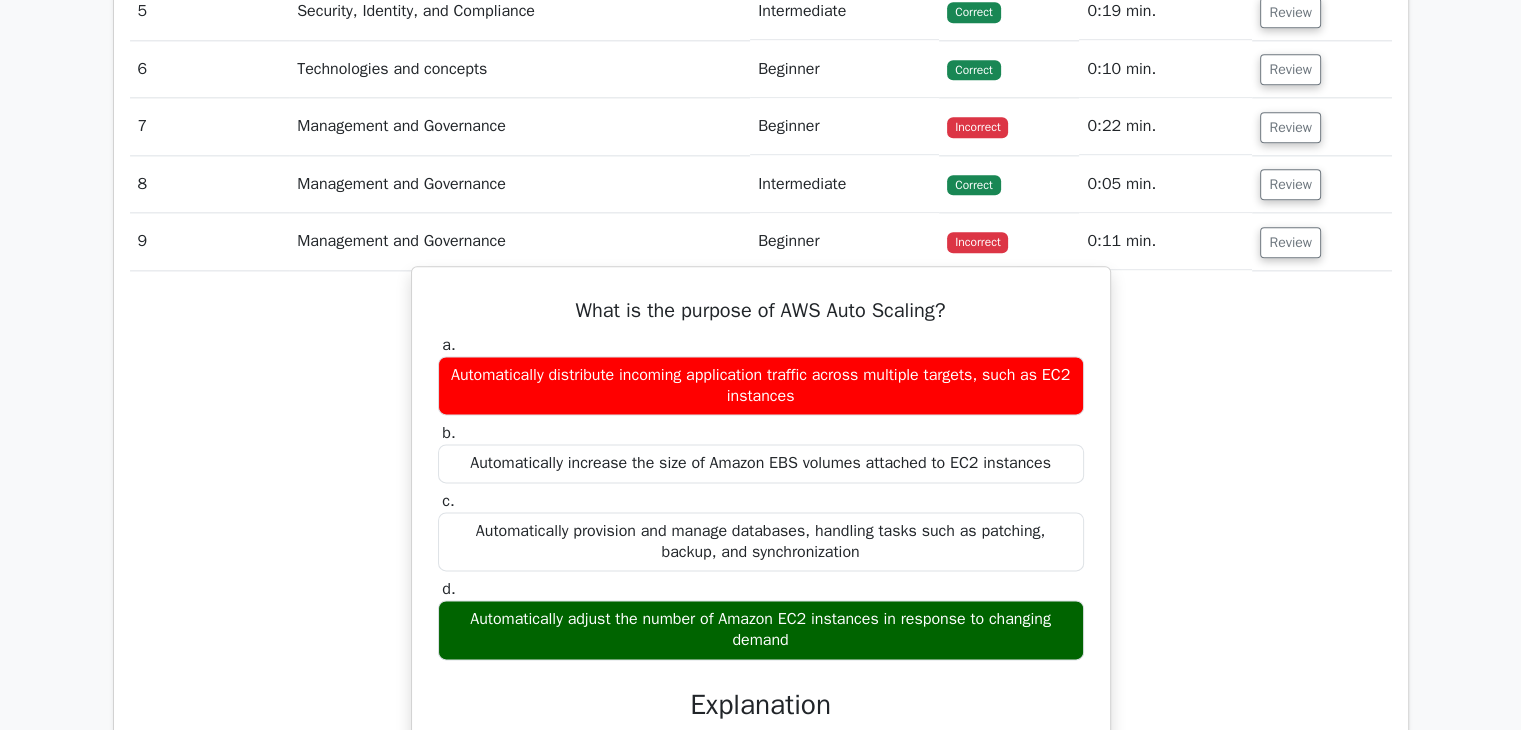 scroll, scrollTop: 2522, scrollLeft: 0, axis: vertical 